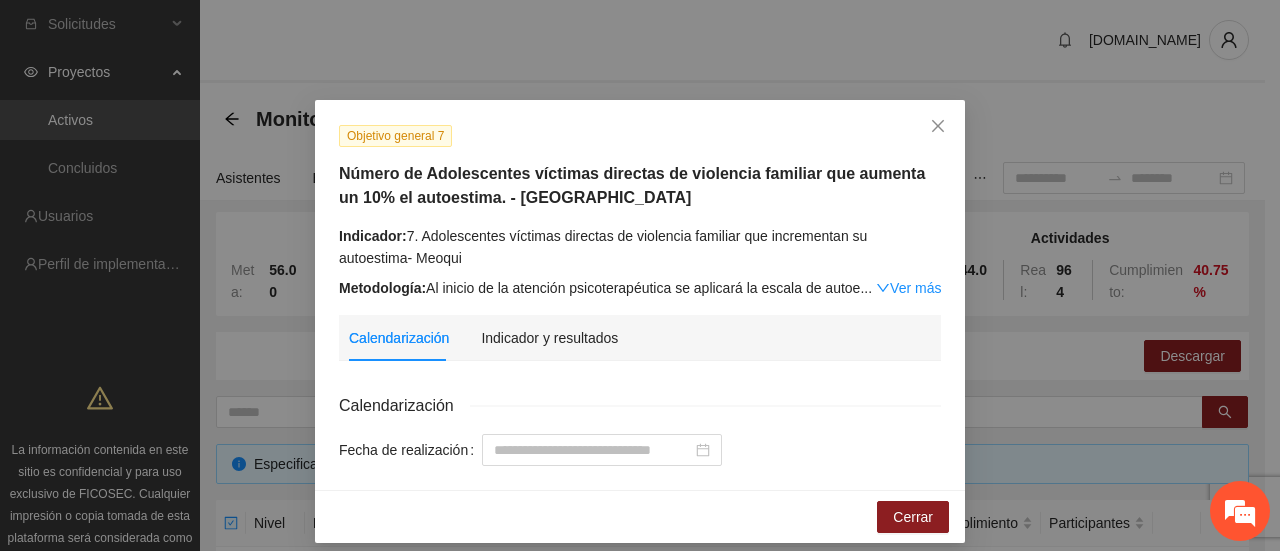 scroll, scrollTop: 800, scrollLeft: 0, axis: vertical 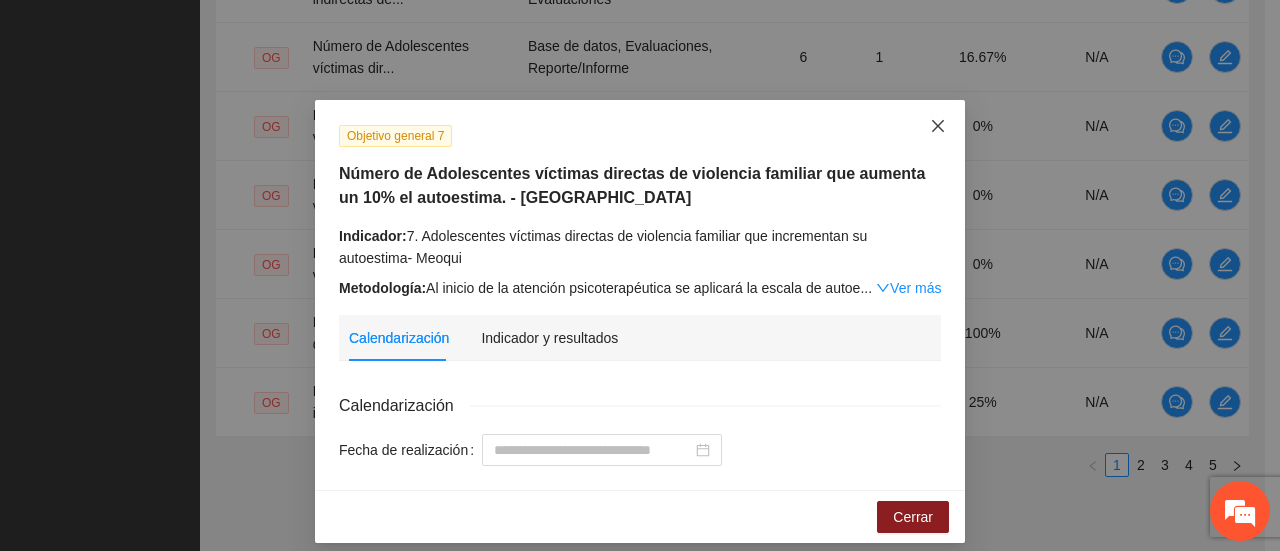click 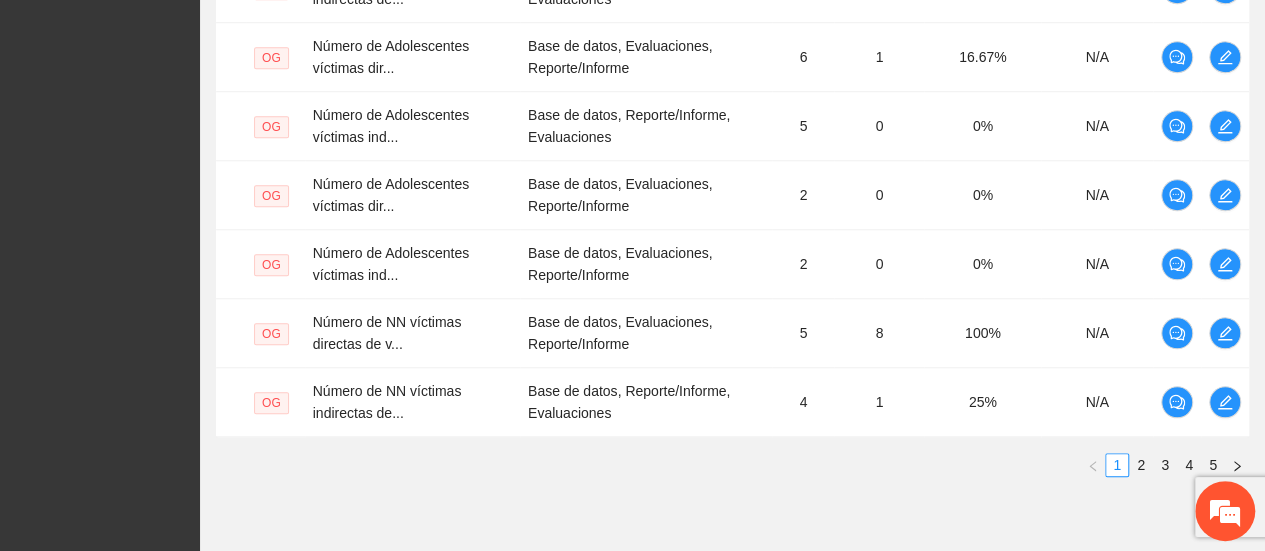 click on "4" at bounding box center (1189, 465) 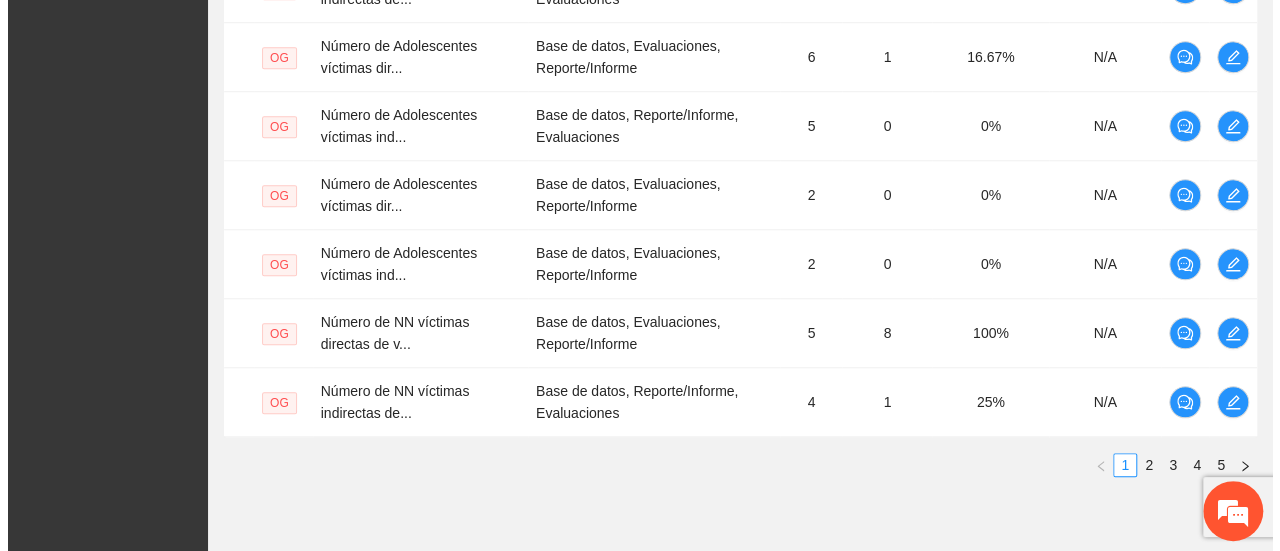 scroll, scrollTop: 753, scrollLeft: 0, axis: vertical 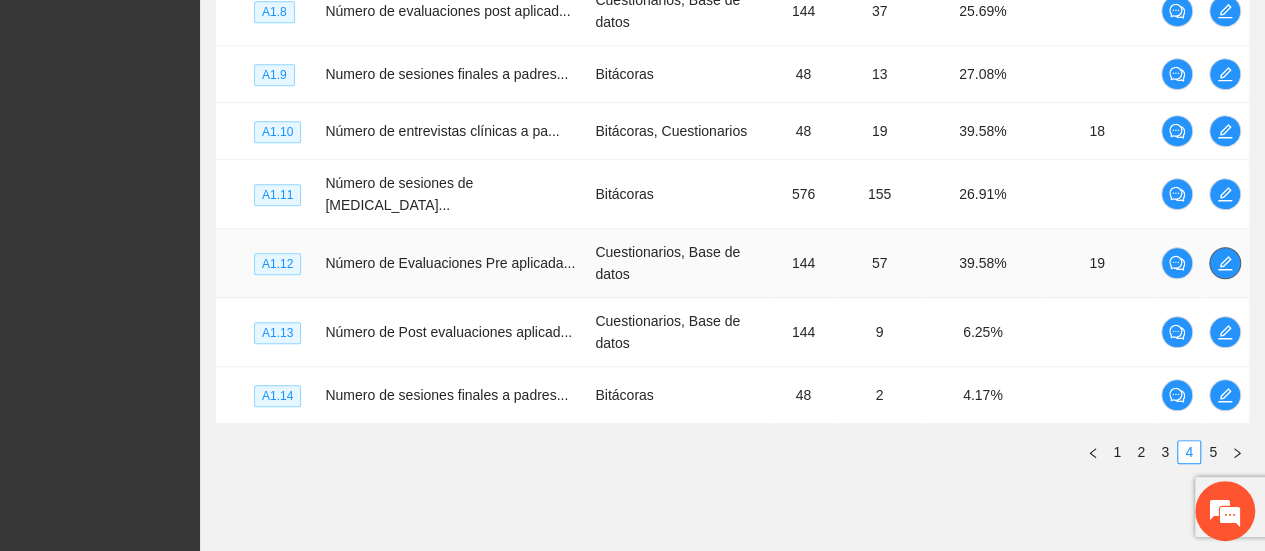 click 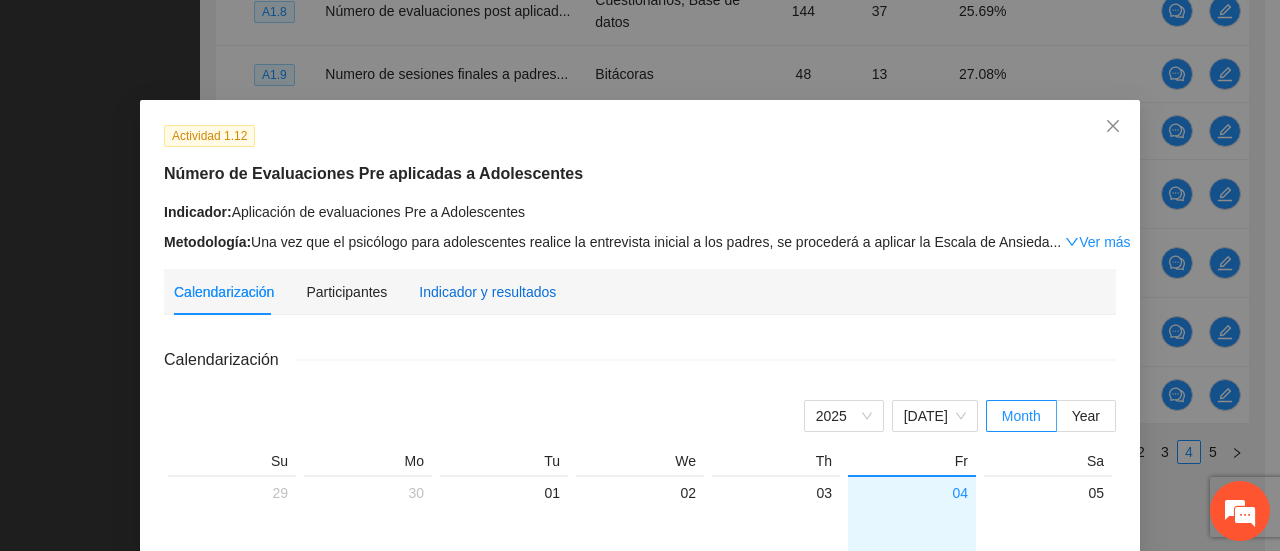 click on "Indicador y resultados" at bounding box center [487, 292] 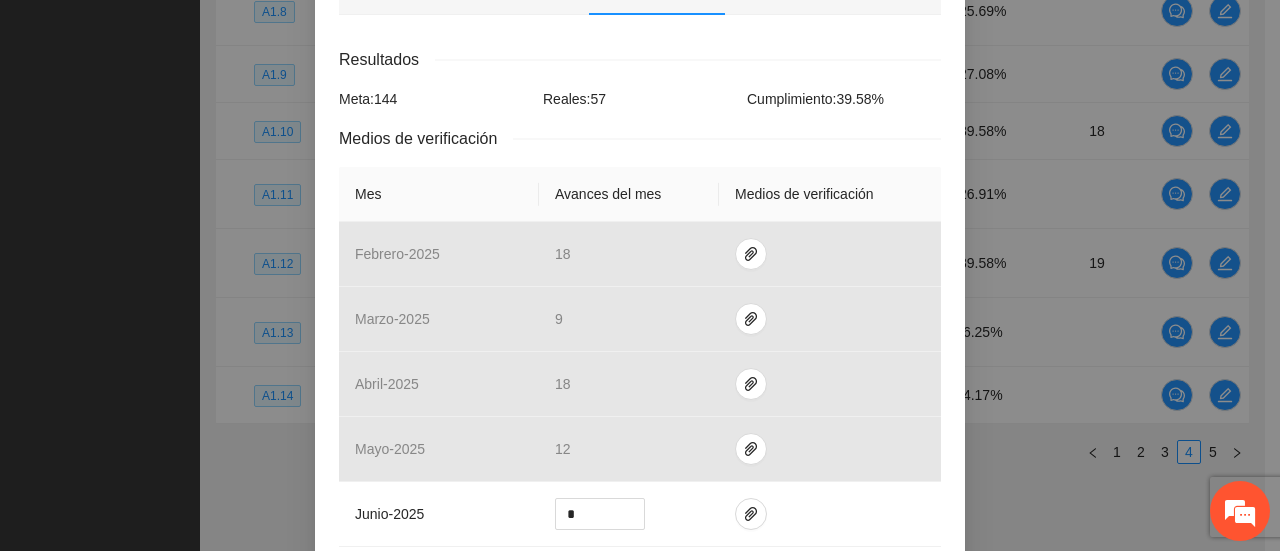 scroll, scrollTop: 500, scrollLeft: 0, axis: vertical 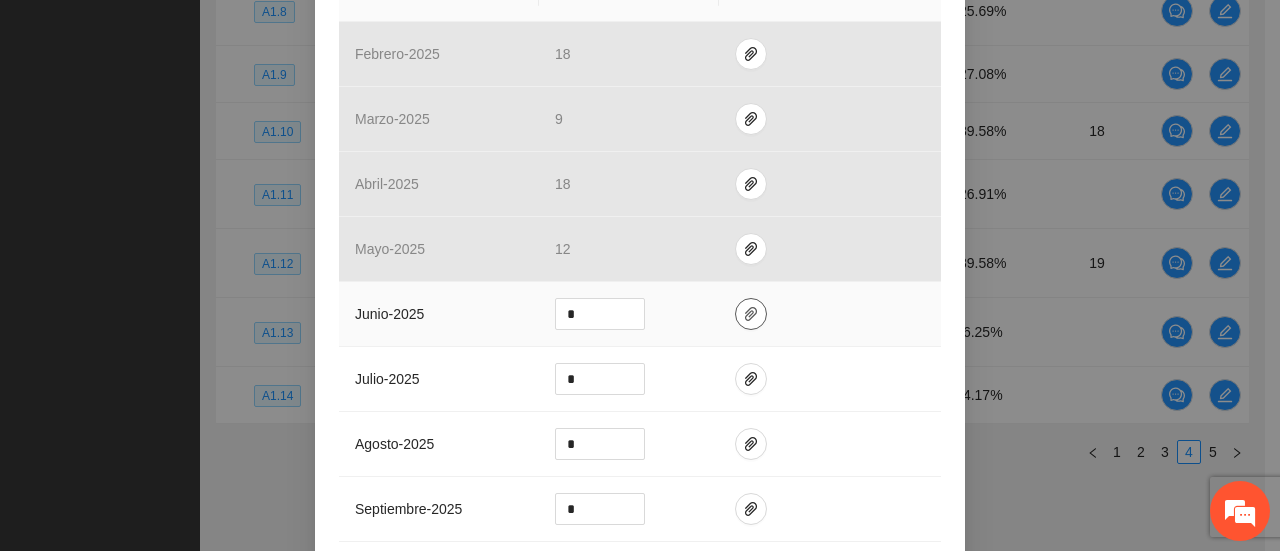 click 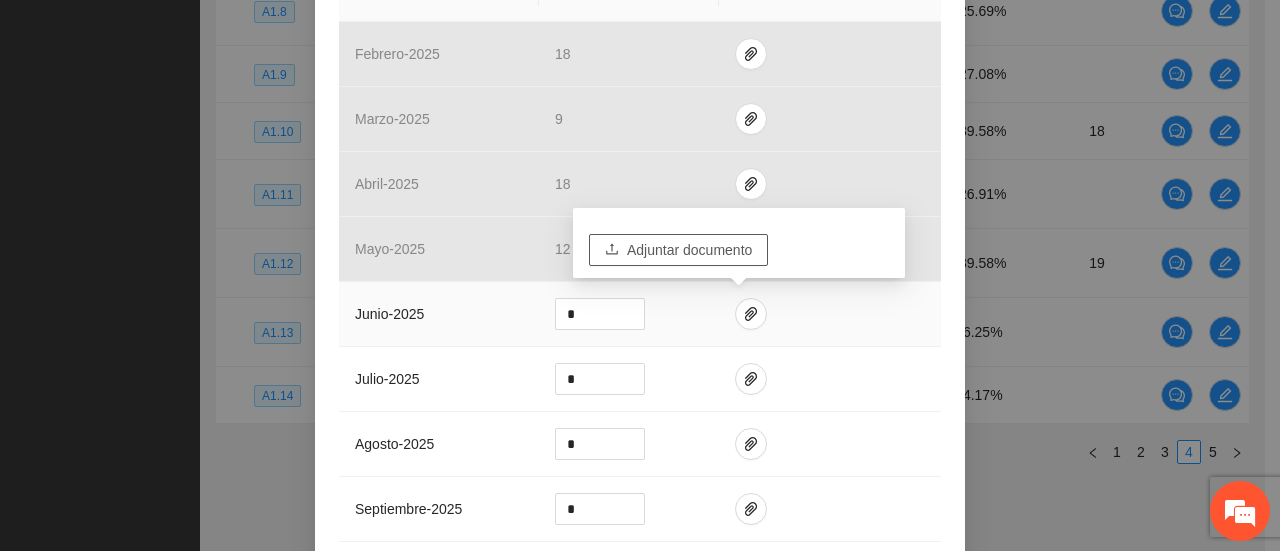 click on "Adjuntar documento" at bounding box center (689, 250) 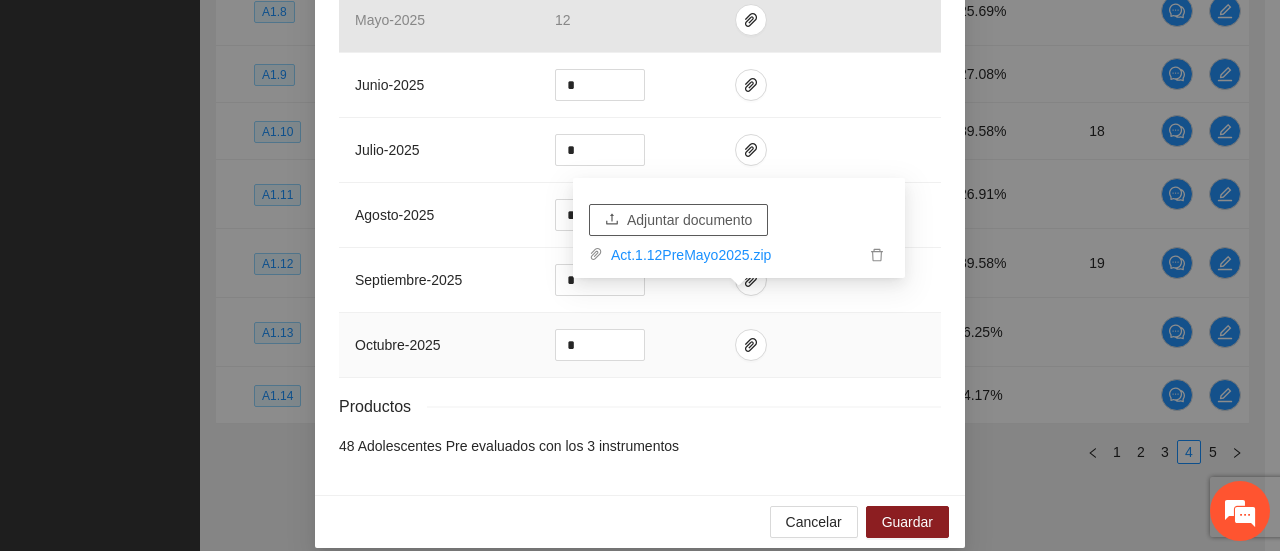 scroll, scrollTop: 746, scrollLeft: 0, axis: vertical 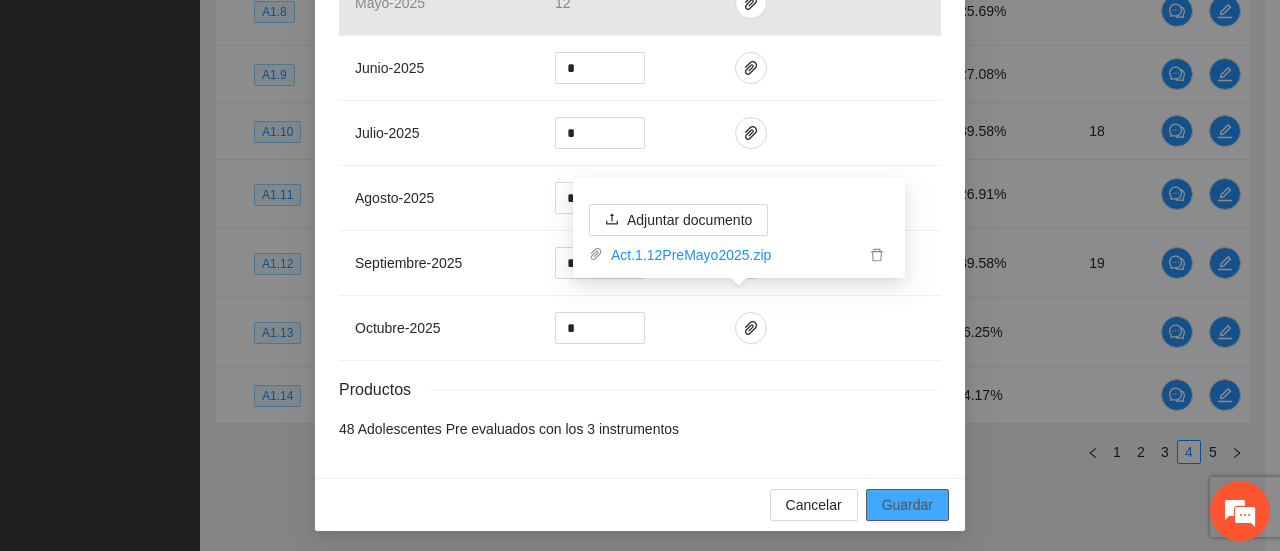 click on "Guardar" at bounding box center [907, 505] 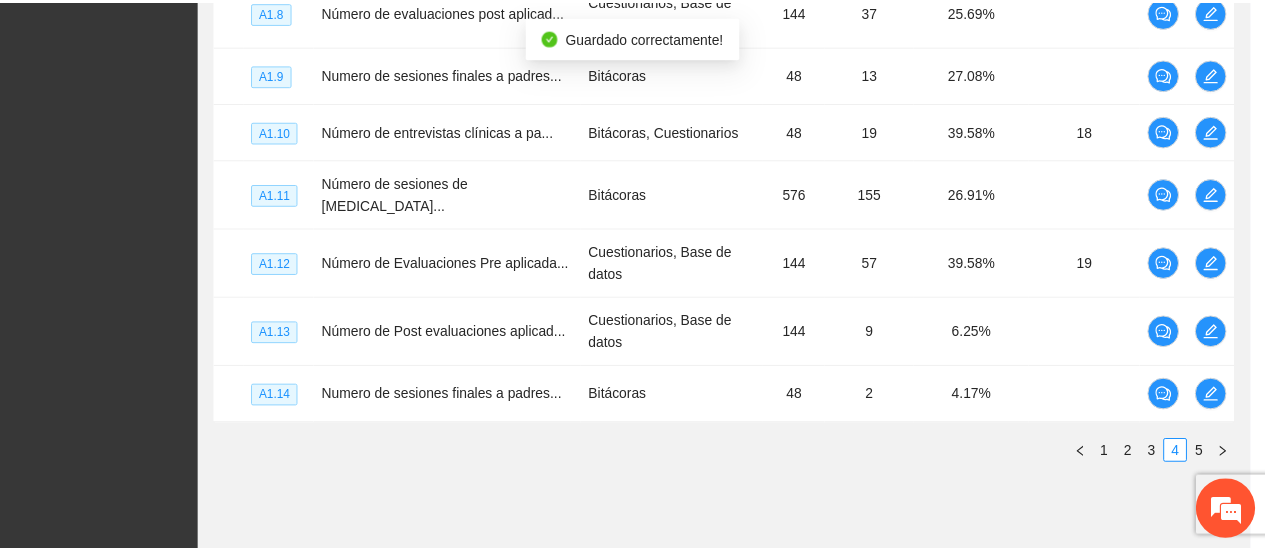 scroll, scrollTop: 646, scrollLeft: 0, axis: vertical 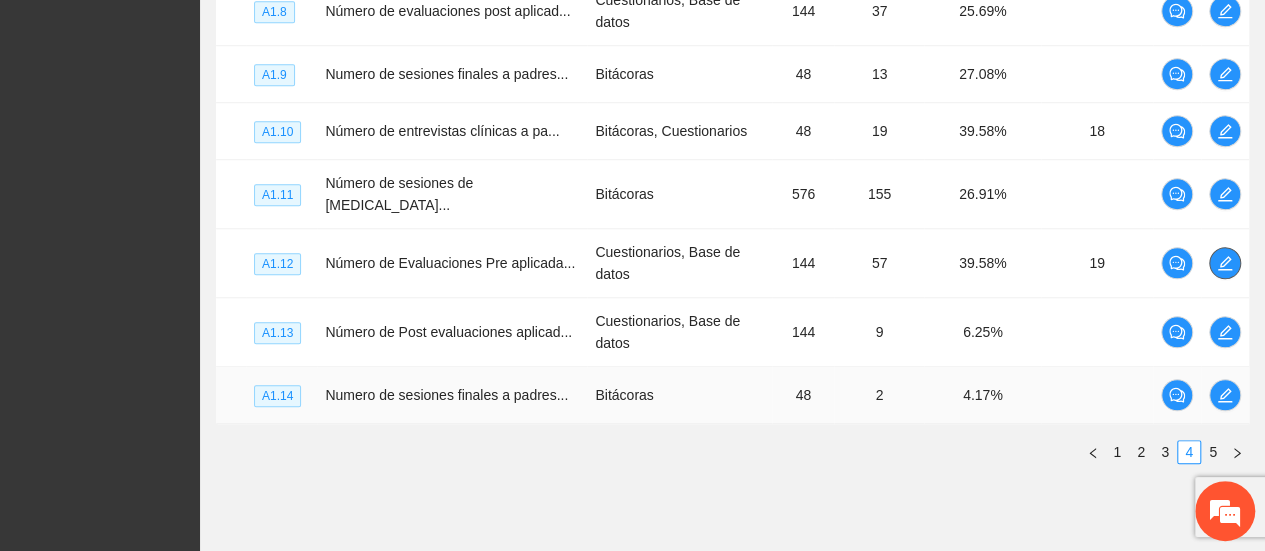 type 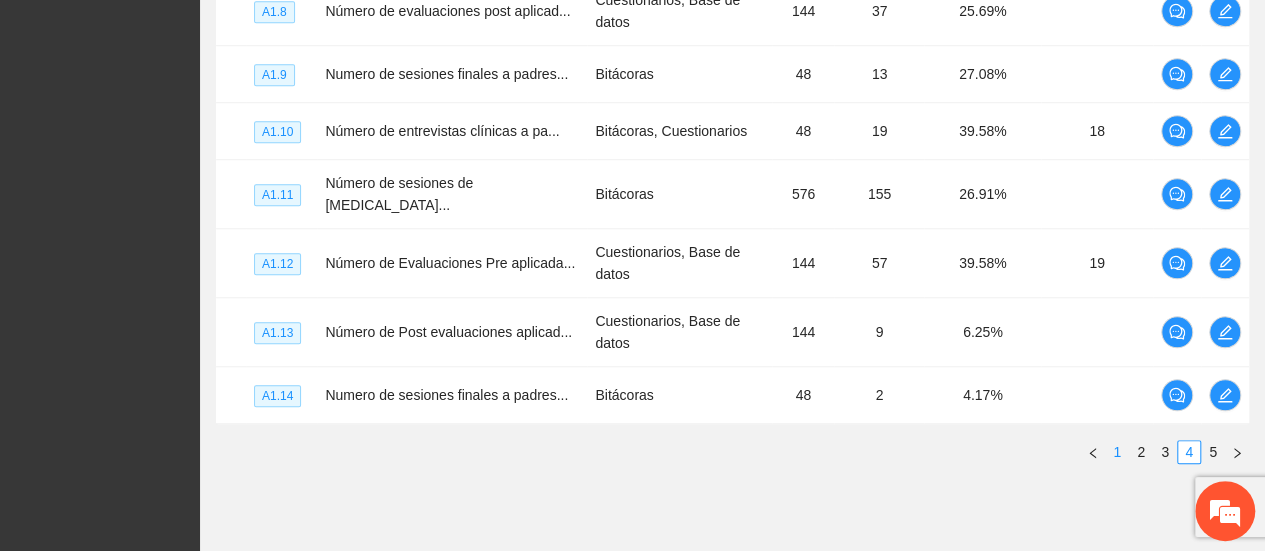 click on "1" at bounding box center (1117, 452) 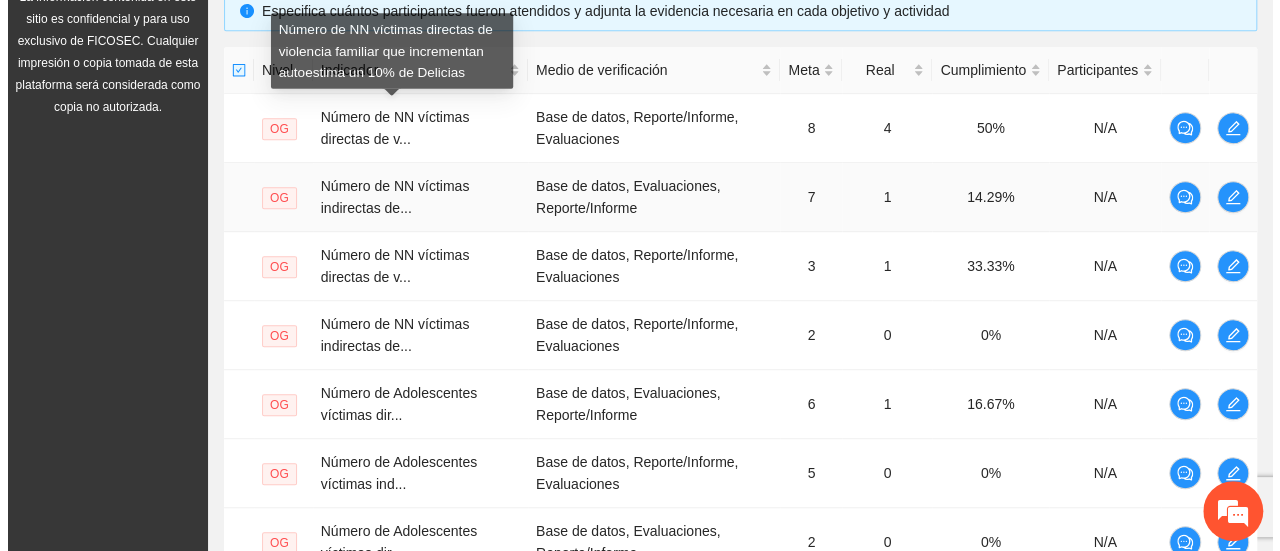 scroll, scrollTop: 553, scrollLeft: 0, axis: vertical 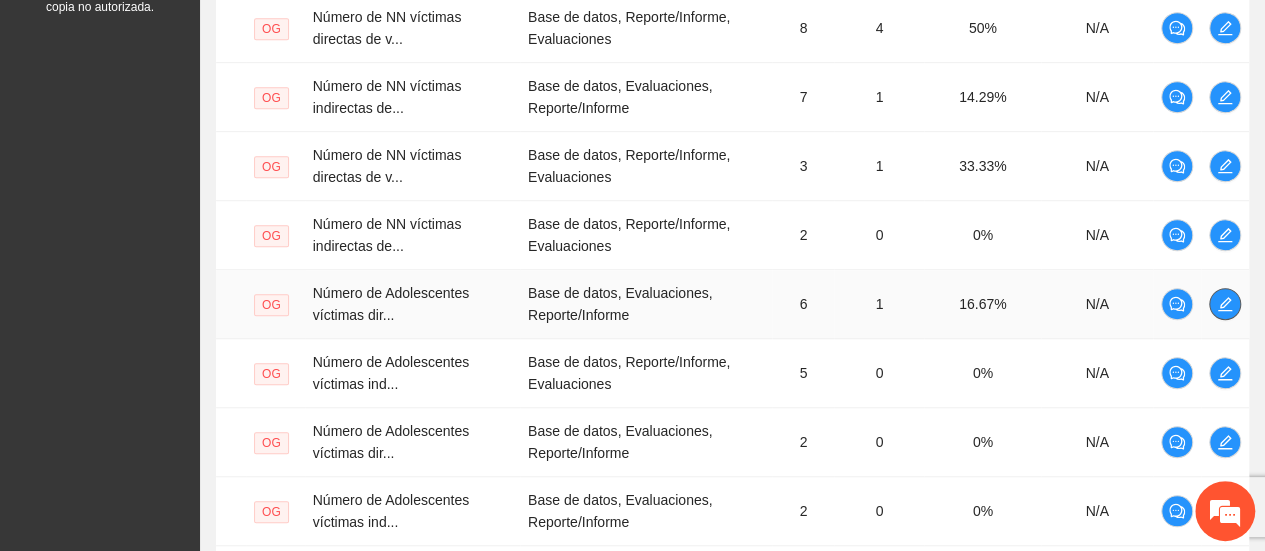 click 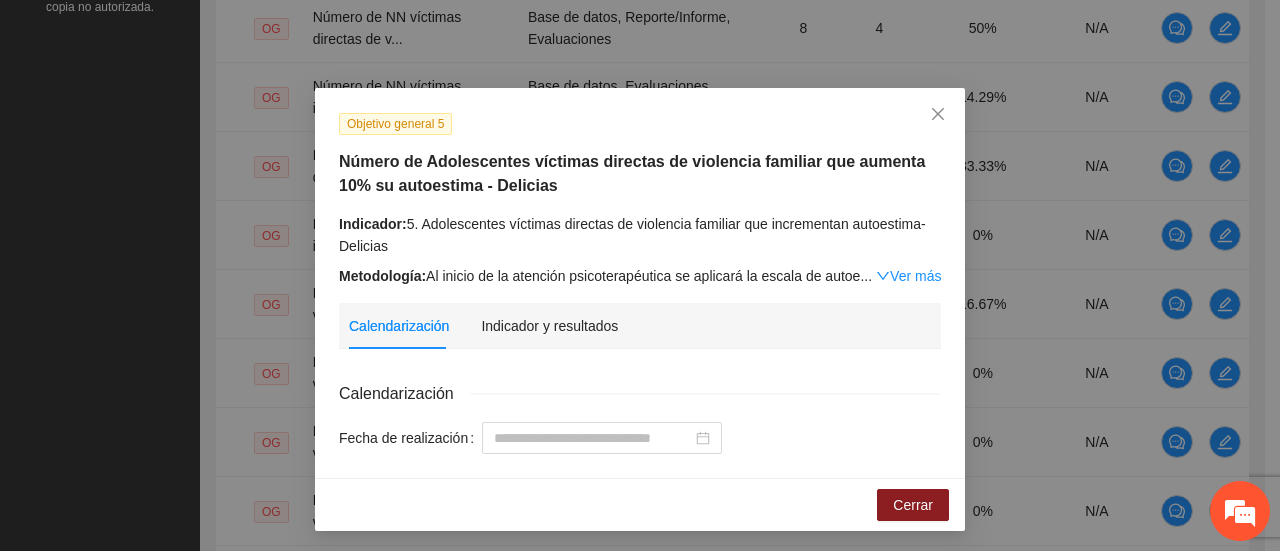 scroll, scrollTop: 15, scrollLeft: 0, axis: vertical 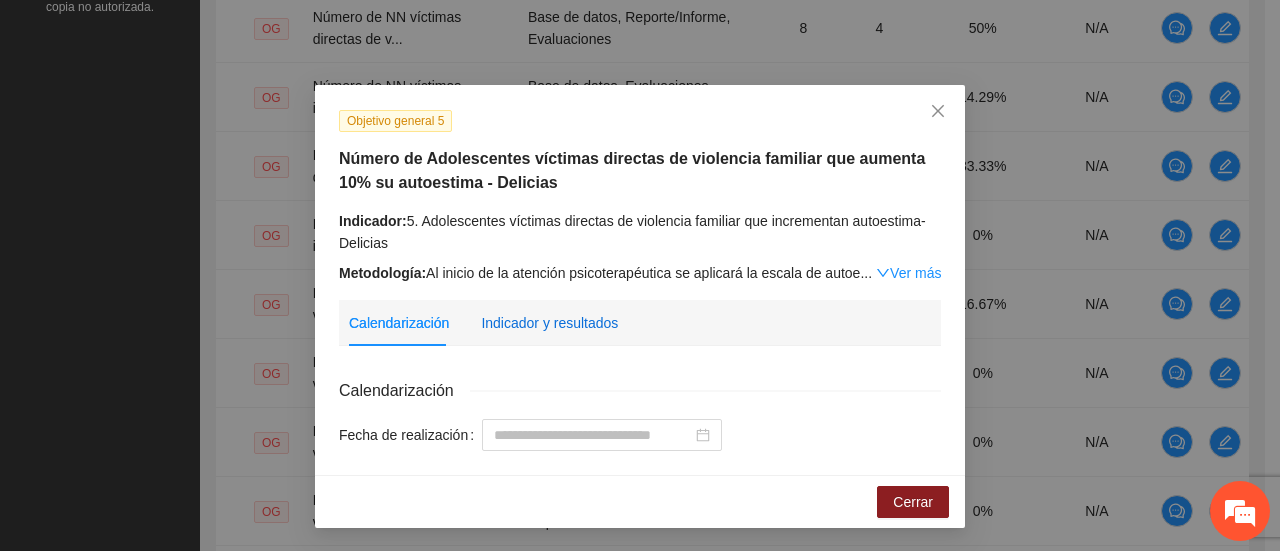 click on "Indicador y resultados" at bounding box center [549, 323] 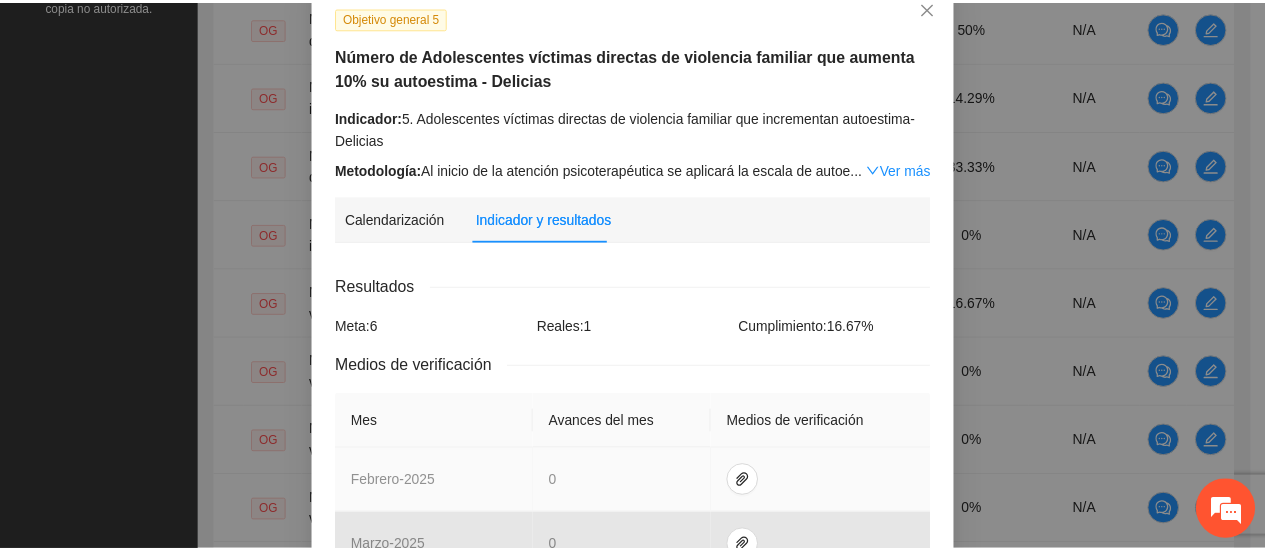 scroll, scrollTop: 115, scrollLeft: 0, axis: vertical 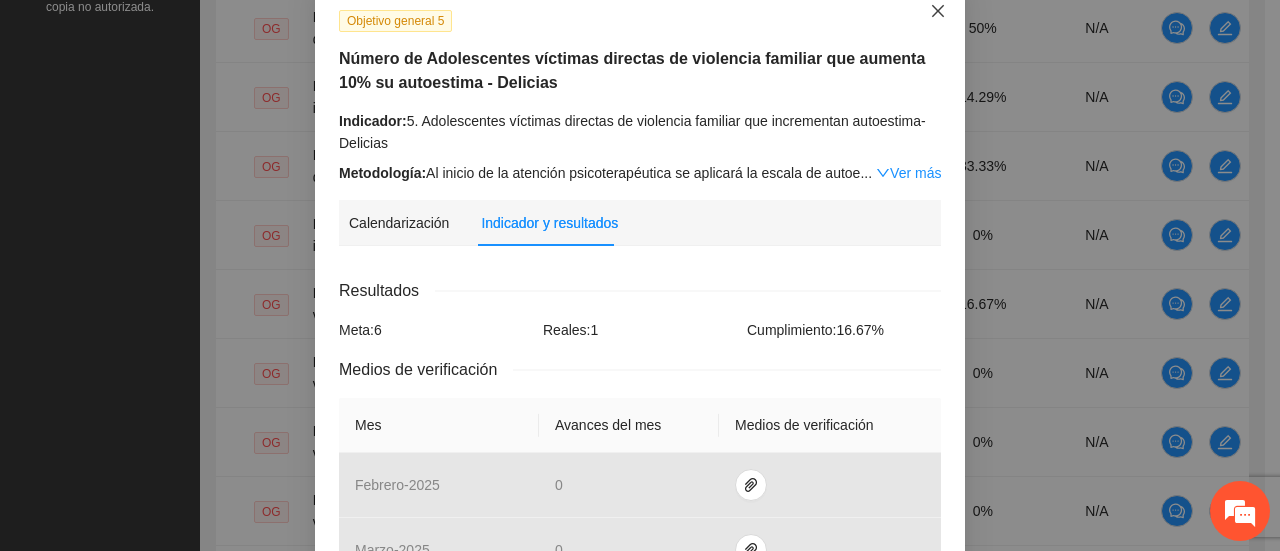 click 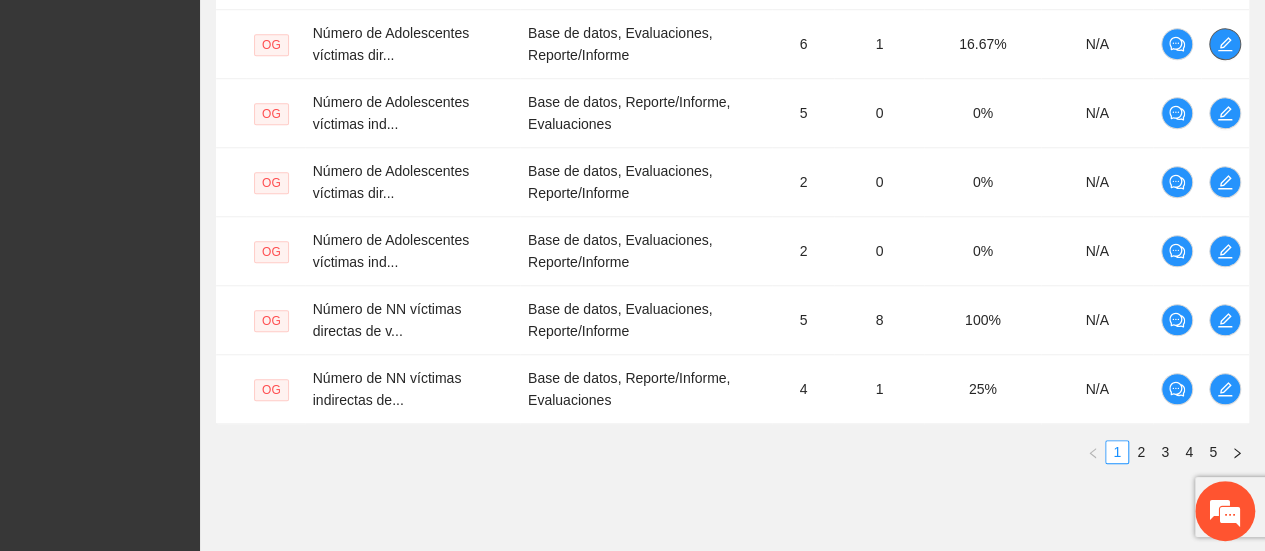 scroll, scrollTop: 773, scrollLeft: 0, axis: vertical 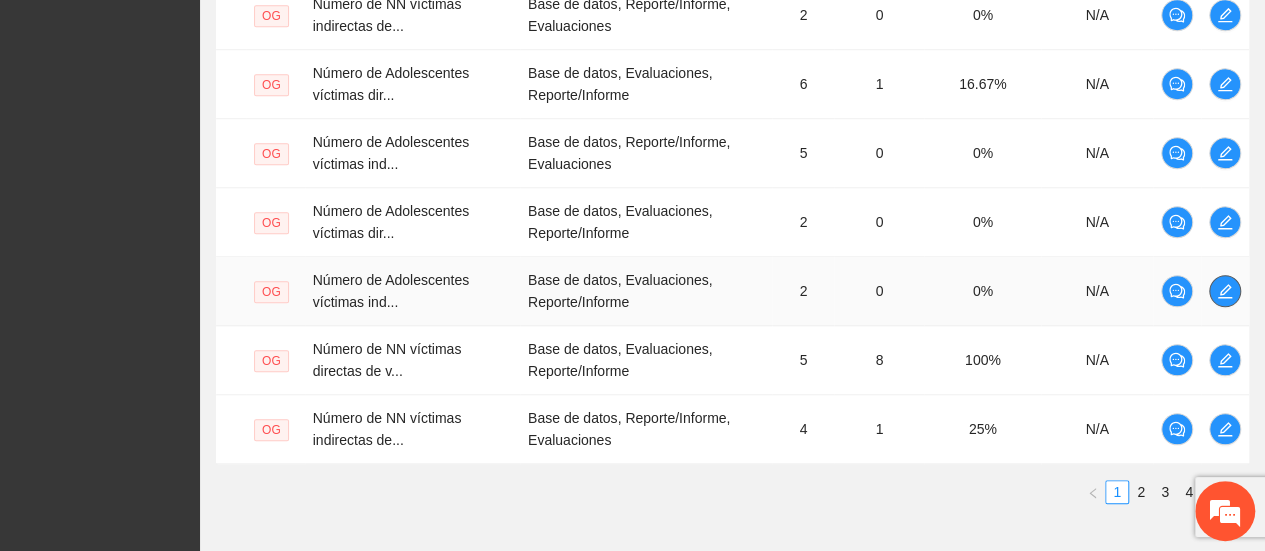 click 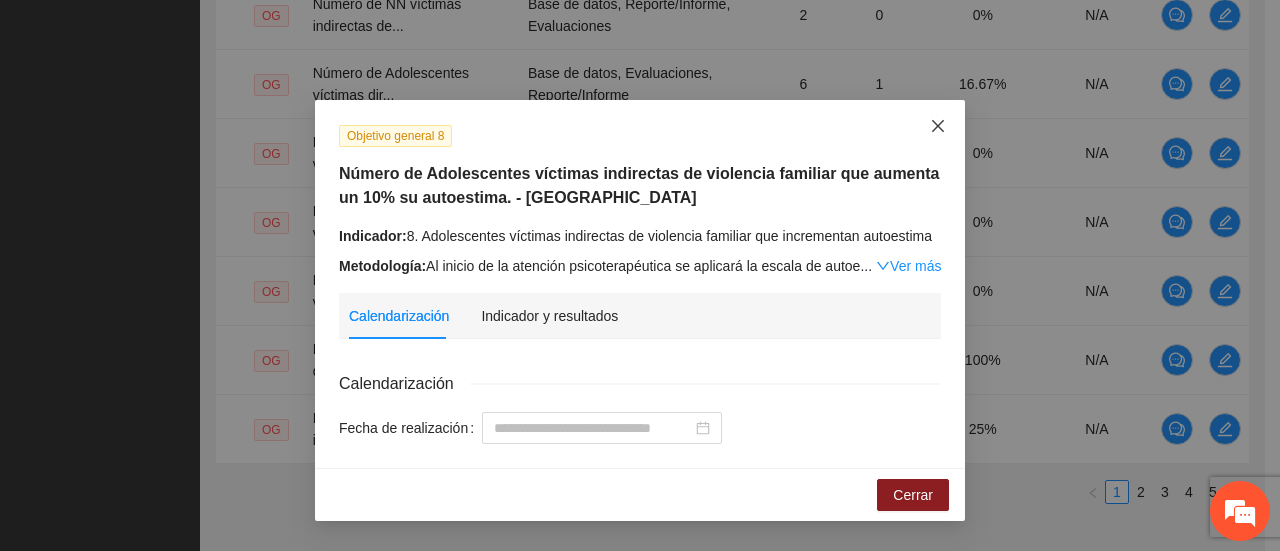 click 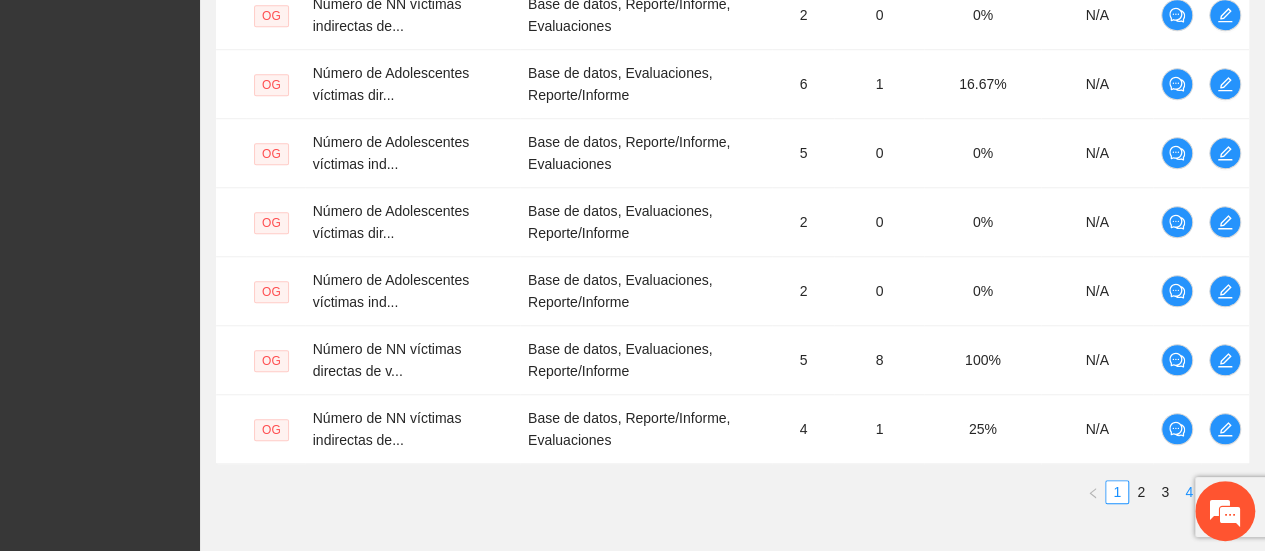 click on "4" at bounding box center [1189, 492] 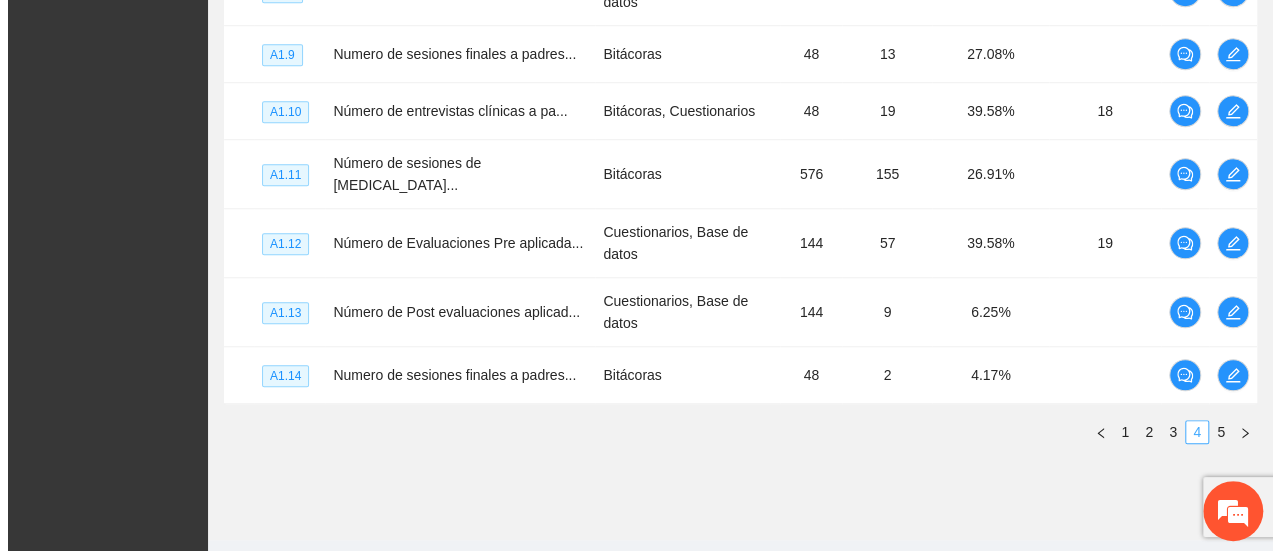 scroll, scrollTop: 753, scrollLeft: 0, axis: vertical 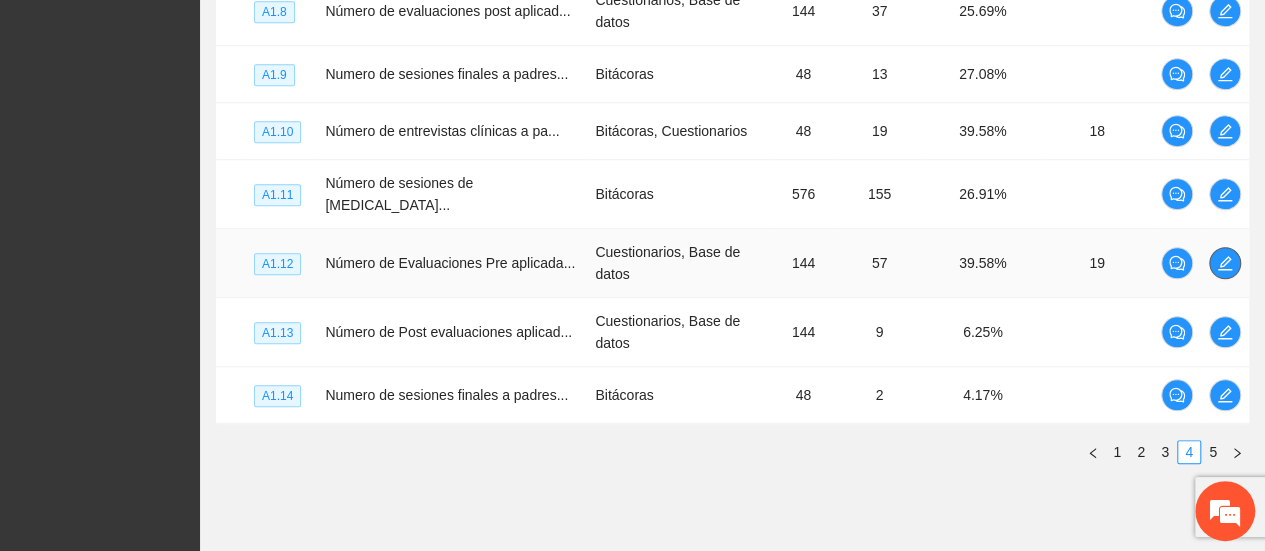 click 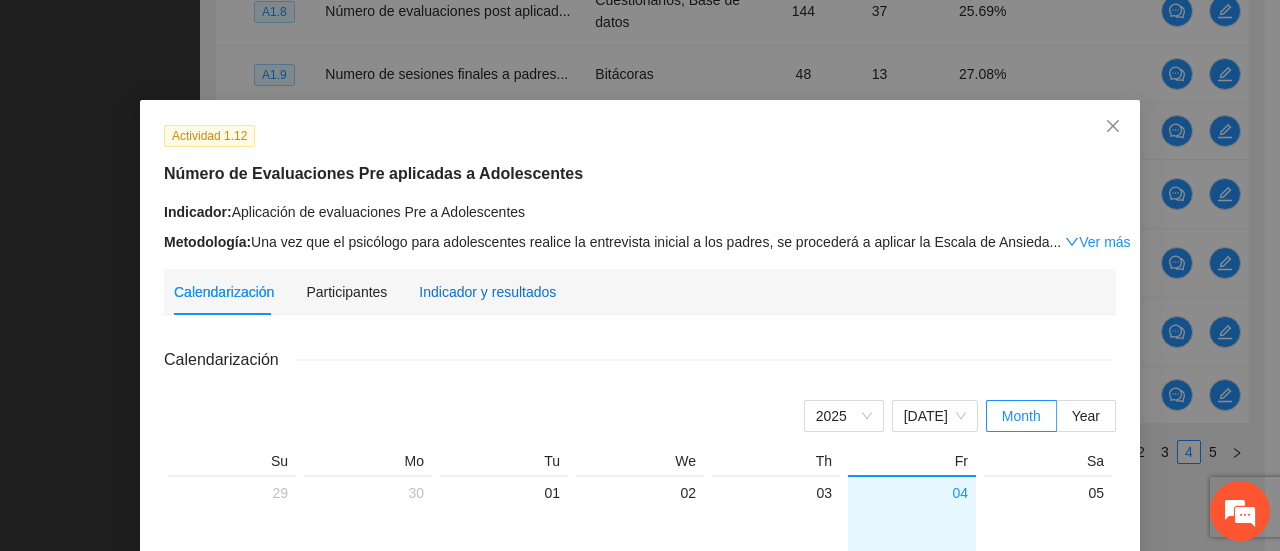click on "Indicador y resultados" at bounding box center [487, 292] 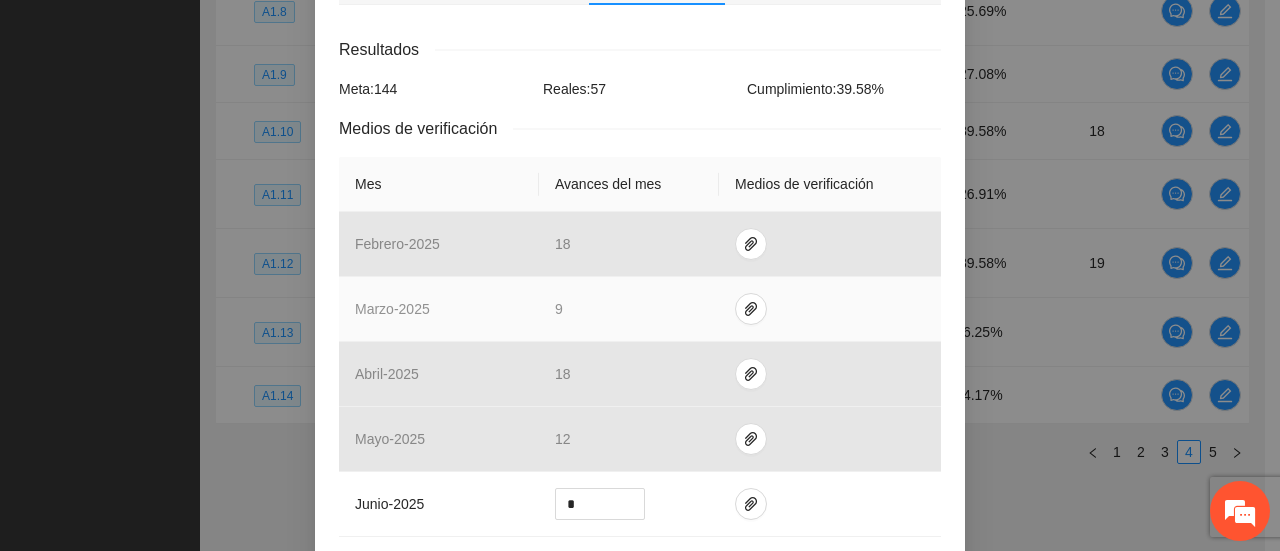 scroll, scrollTop: 400, scrollLeft: 0, axis: vertical 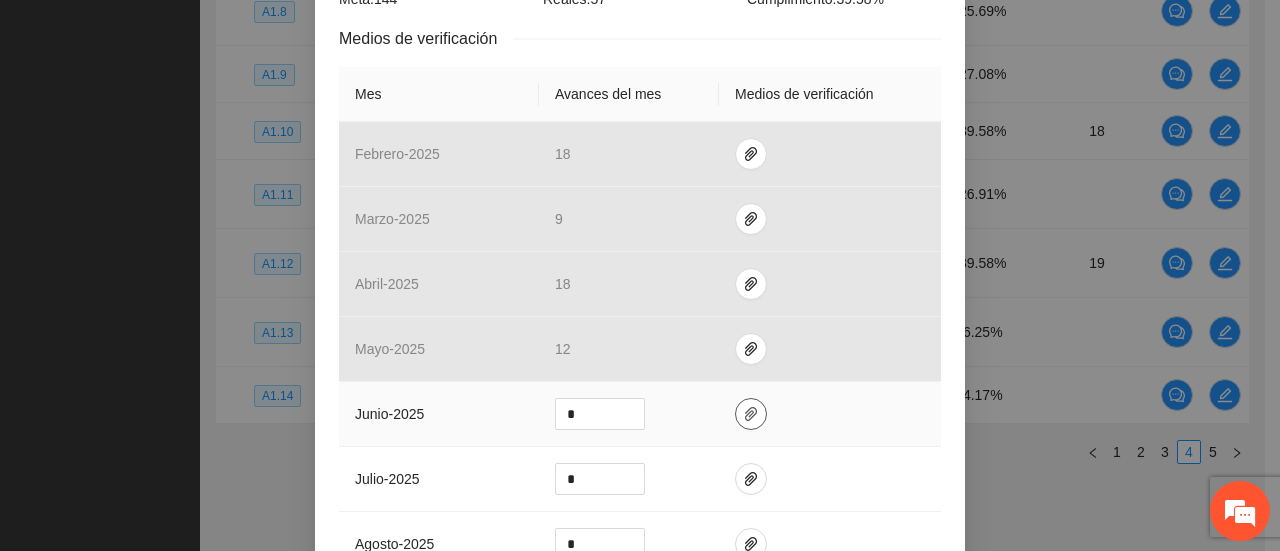 click 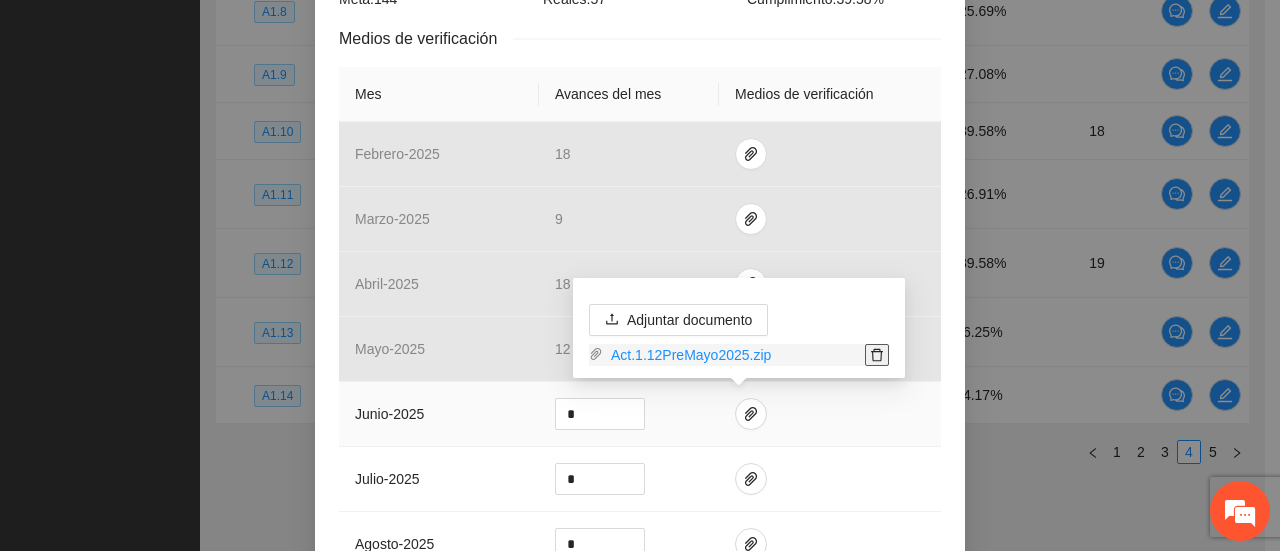 click 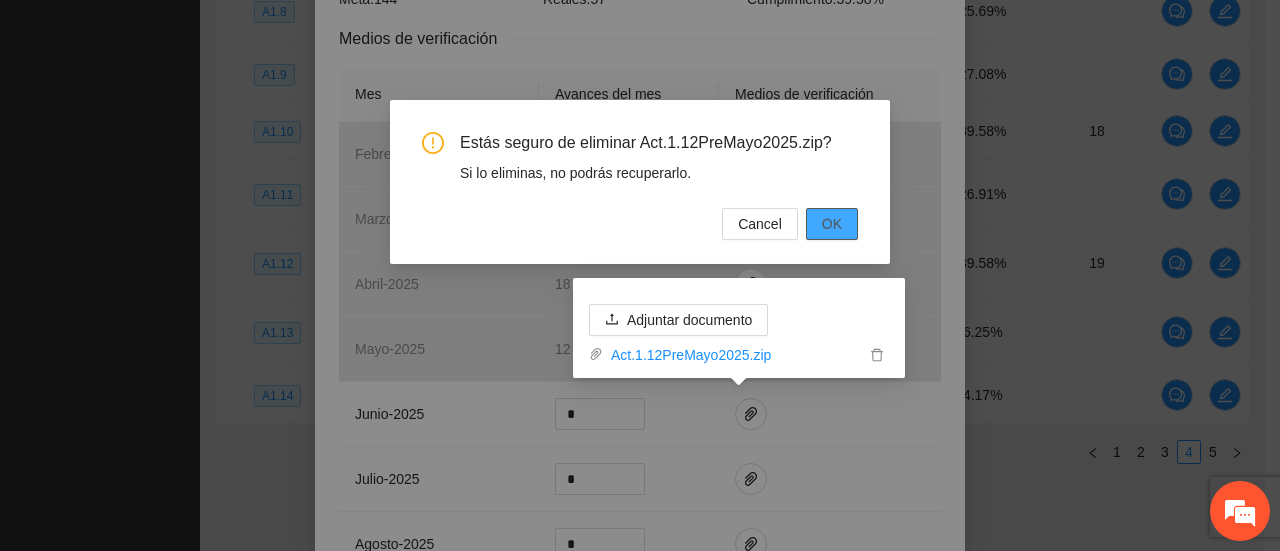 click on "OK" at bounding box center (832, 224) 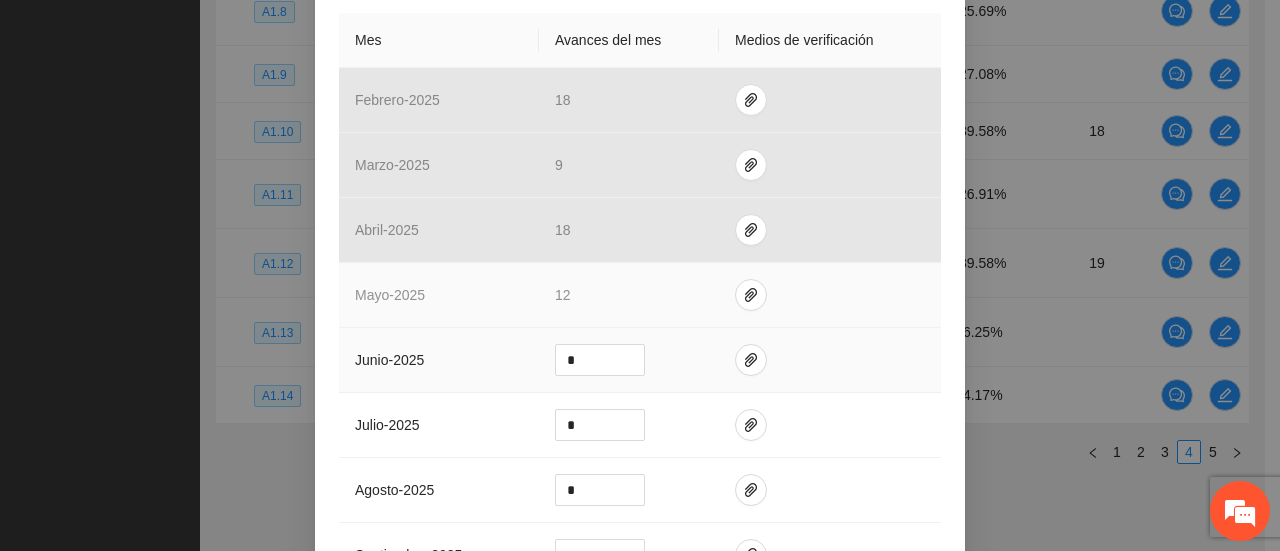 scroll, scrollTop: 446, scrollLeft: 0, axis: vertical 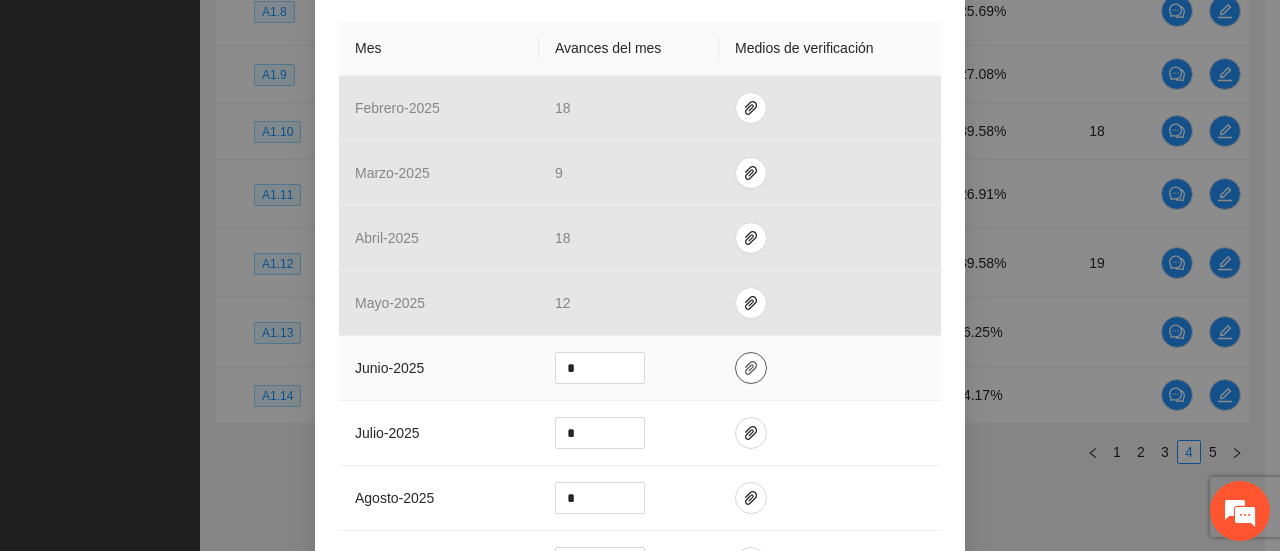 click 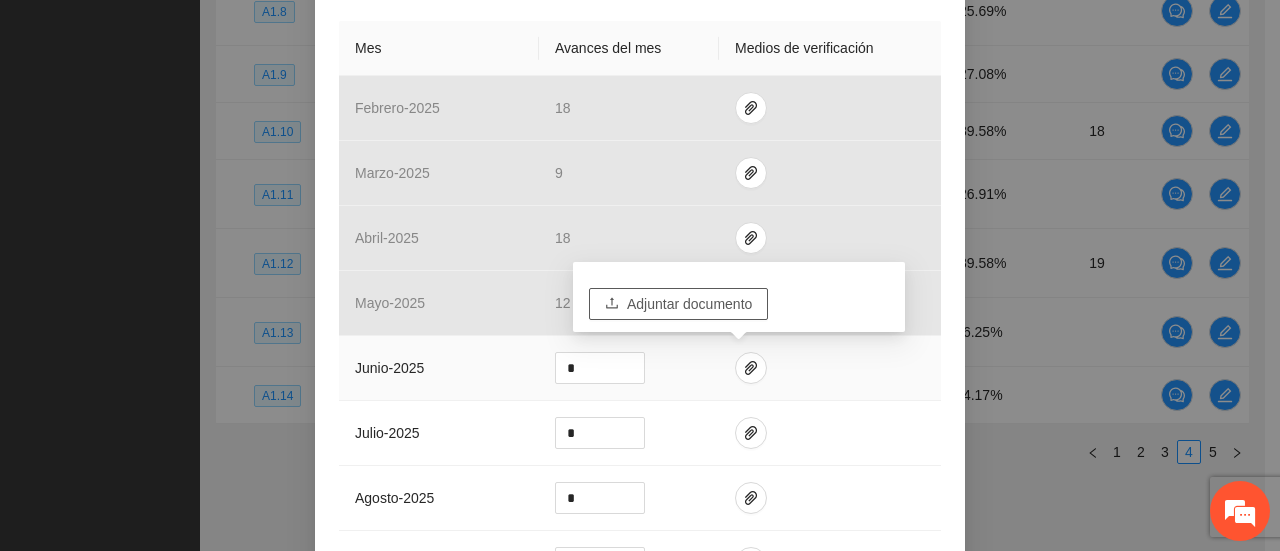 click on "Adjuntar documento" at bounding box center (689, 304) 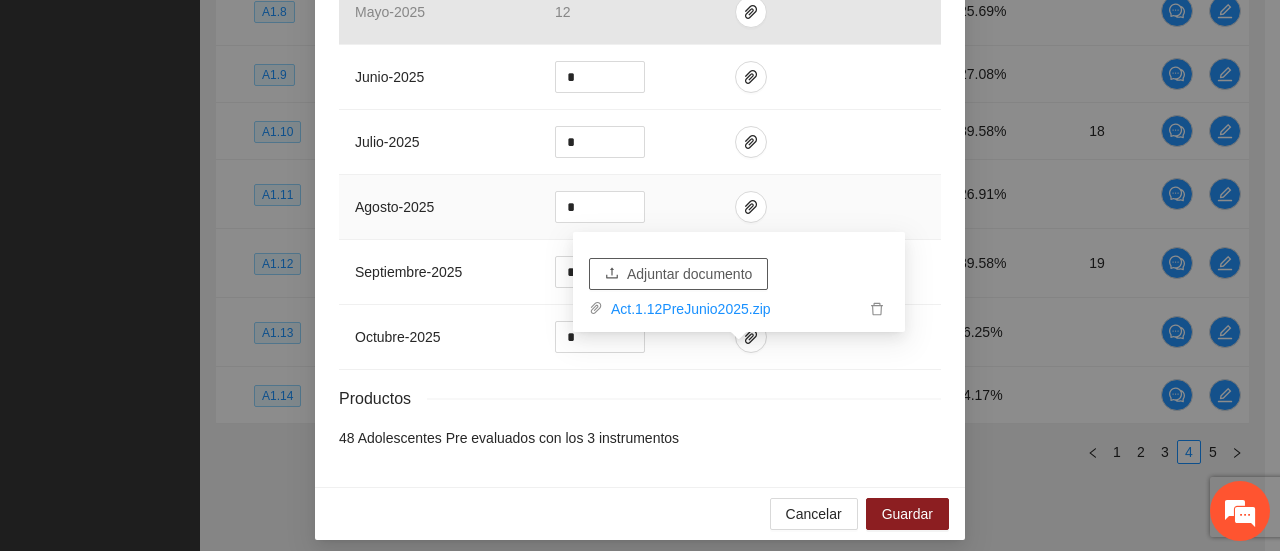 scroll, scrollTop: 746, scrollLeft: 0, axis: vertical 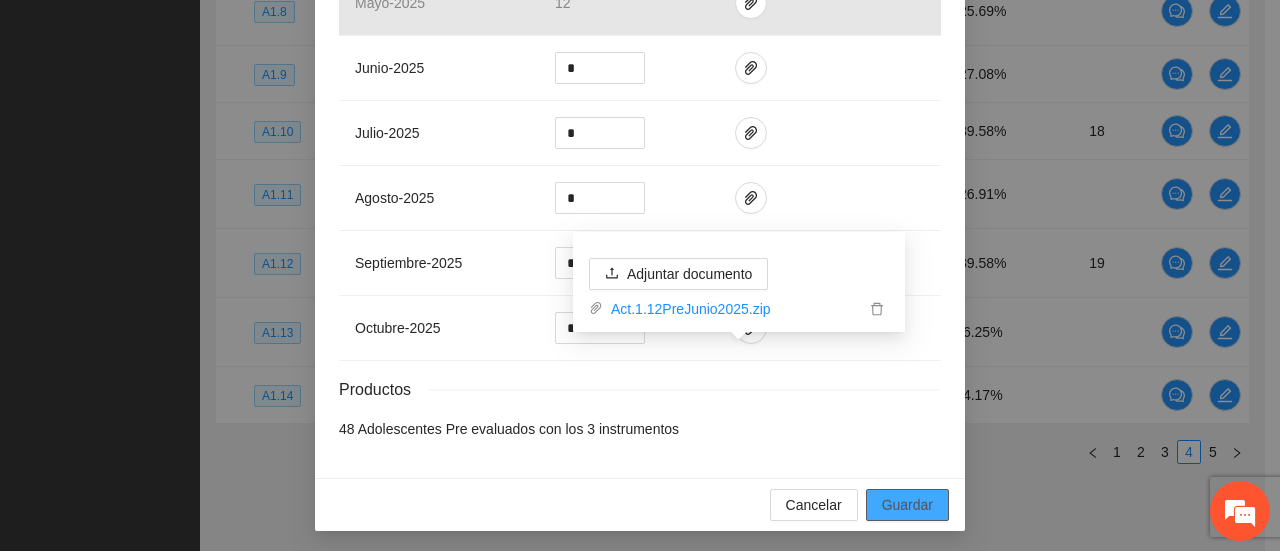 click on "Guardar" at bounding box center [907, 505] 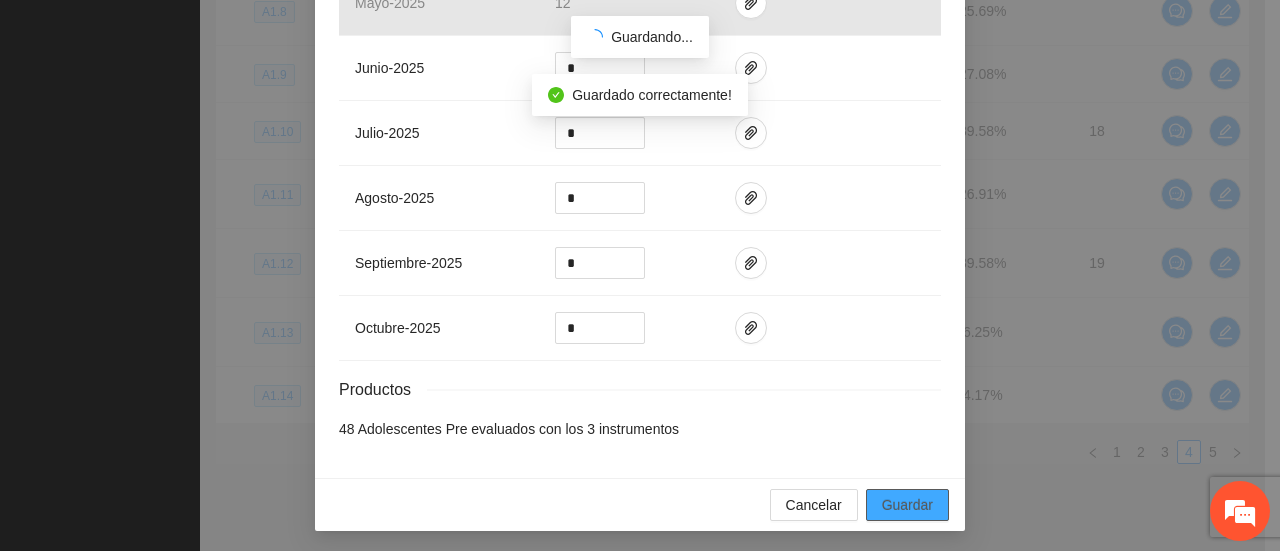 scroll, scrollTop: 646, scrollLeft: 0, axis: vertical 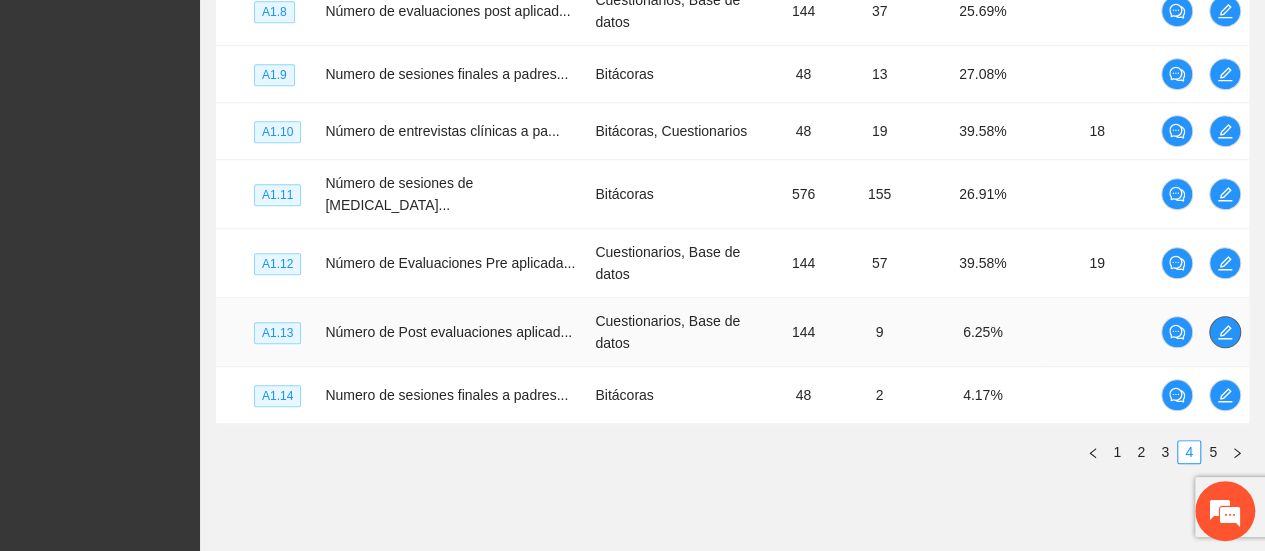 click 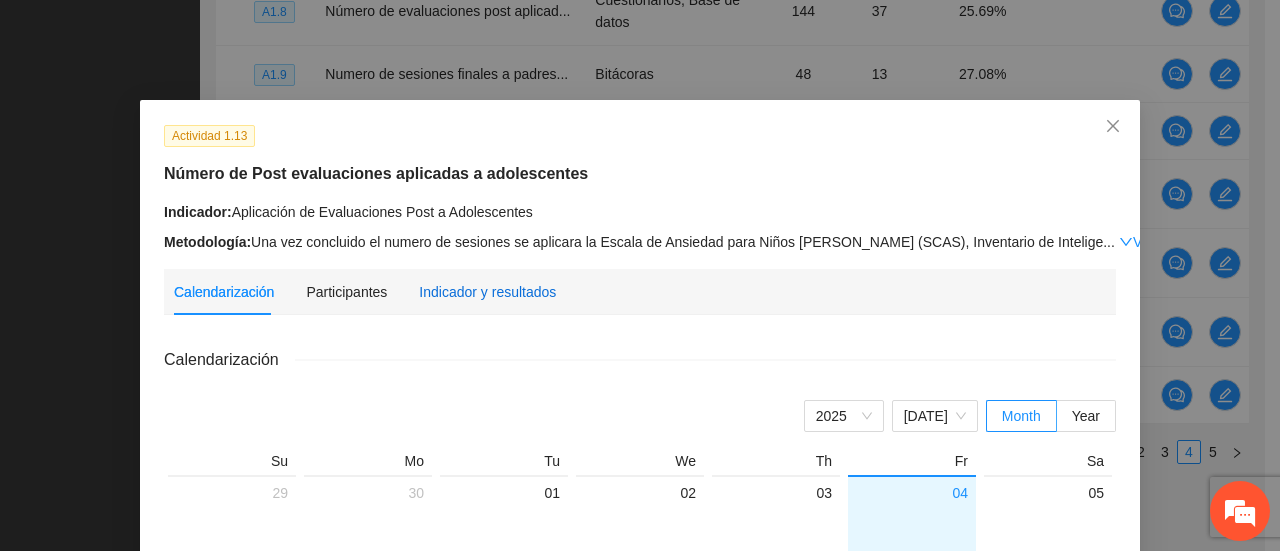 click on "Indicador y resultados" at bounding box center (487, 292) 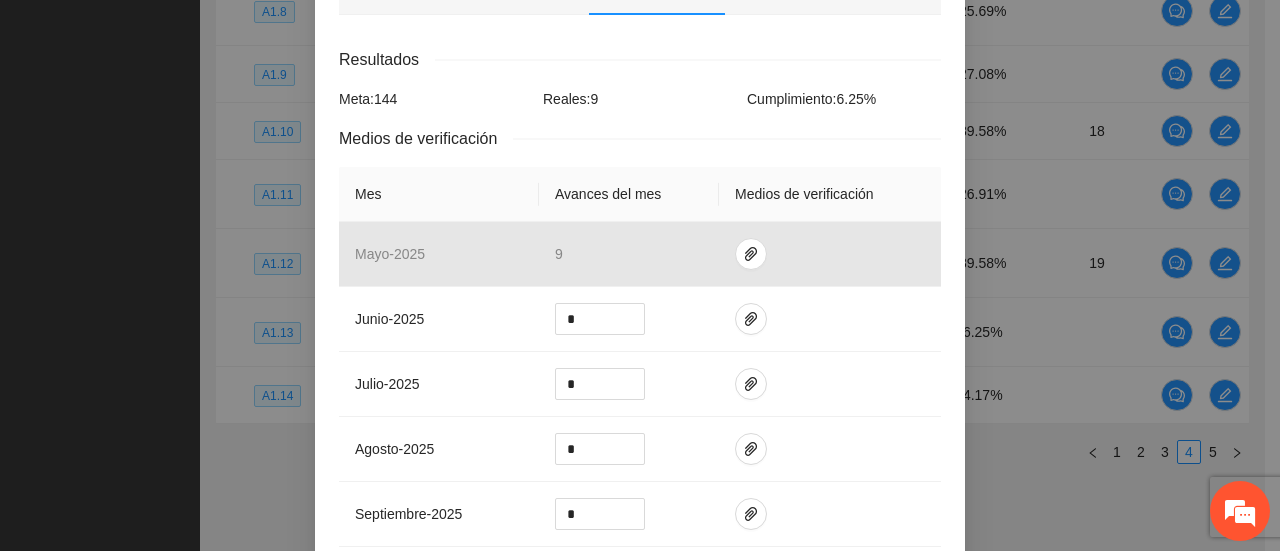 scroll, scrollTop: 400, scrollLeft: 0, axis: vertical 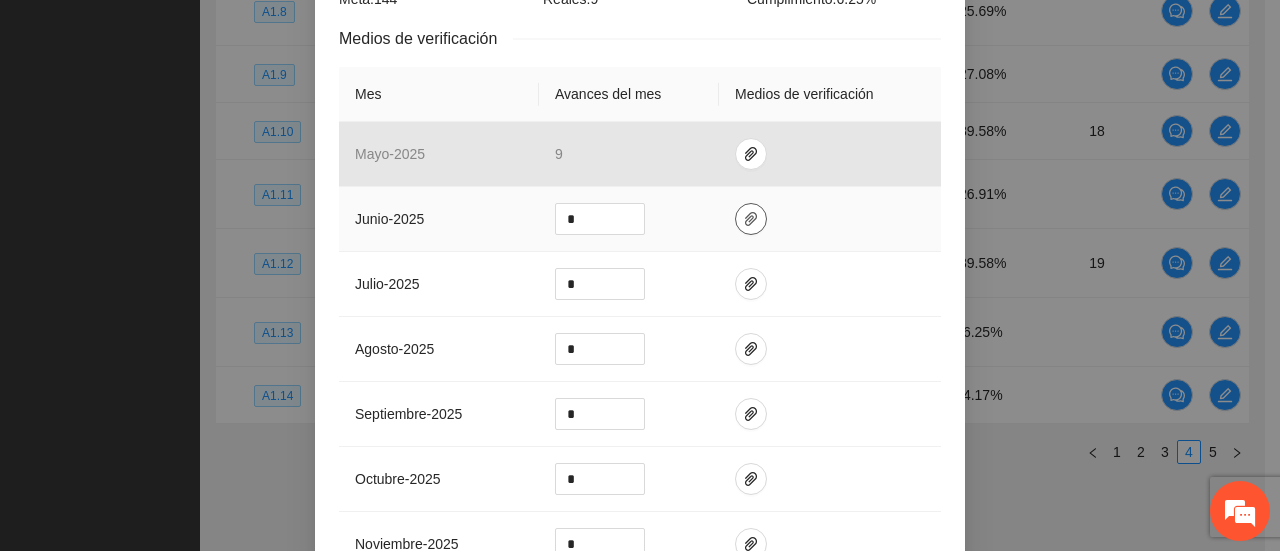 click 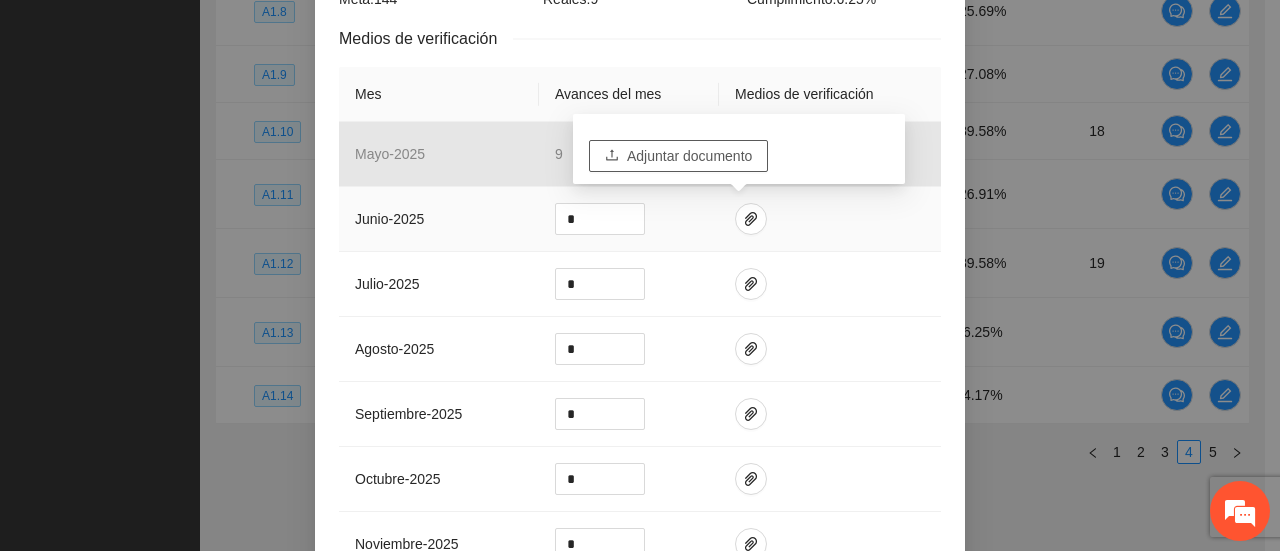 click on "Adjuntar documento" at bounding box center (689, 156) 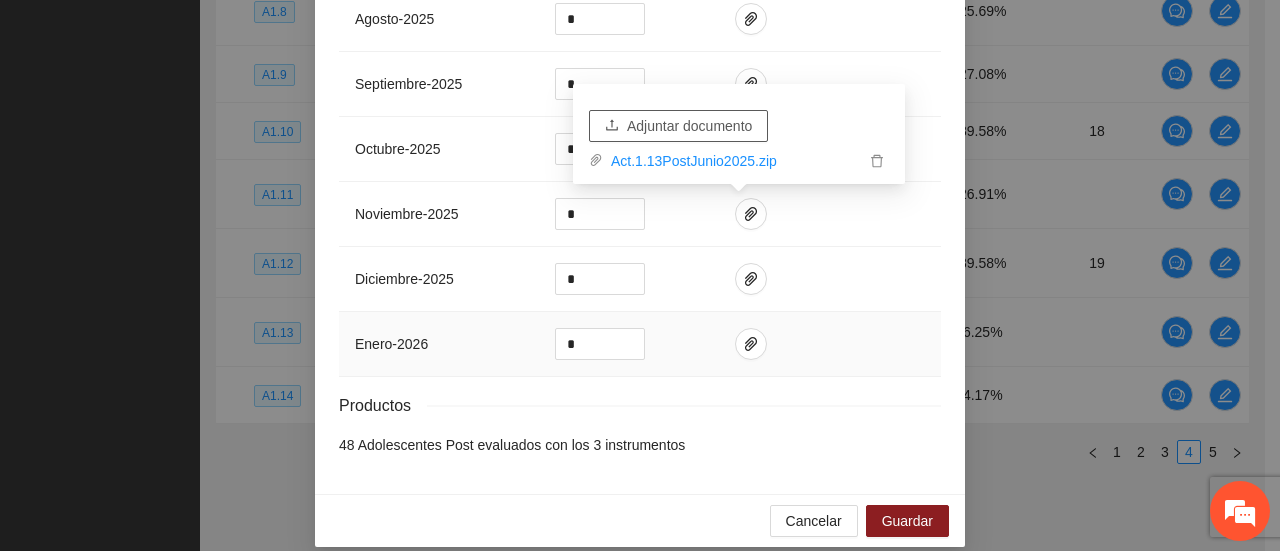 scroll, scrollTop: 746, scrollLeft: 0, axis: vertical 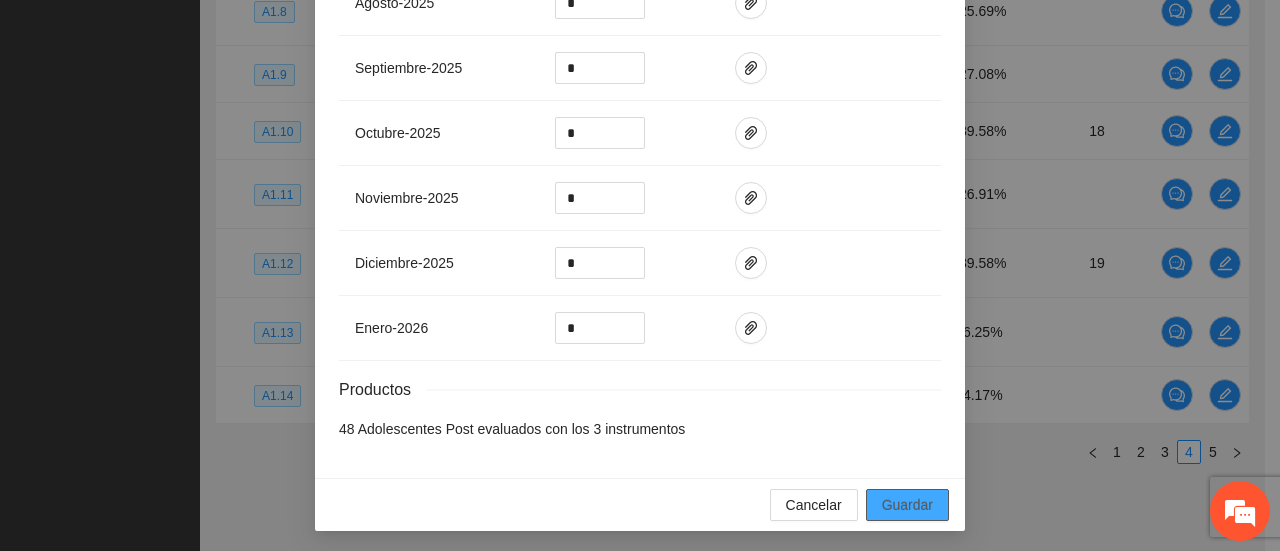 click on "Guardar" at bounding box center [907, 505] 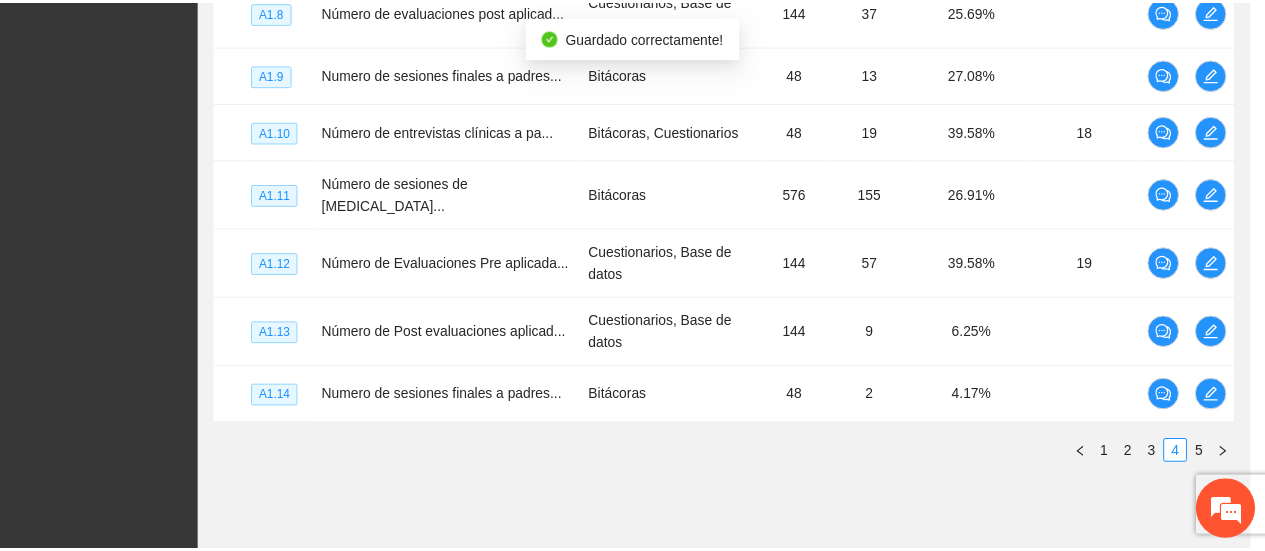 scroll, scrollTop: 646, scrollLeft: 0, axis: vertical 